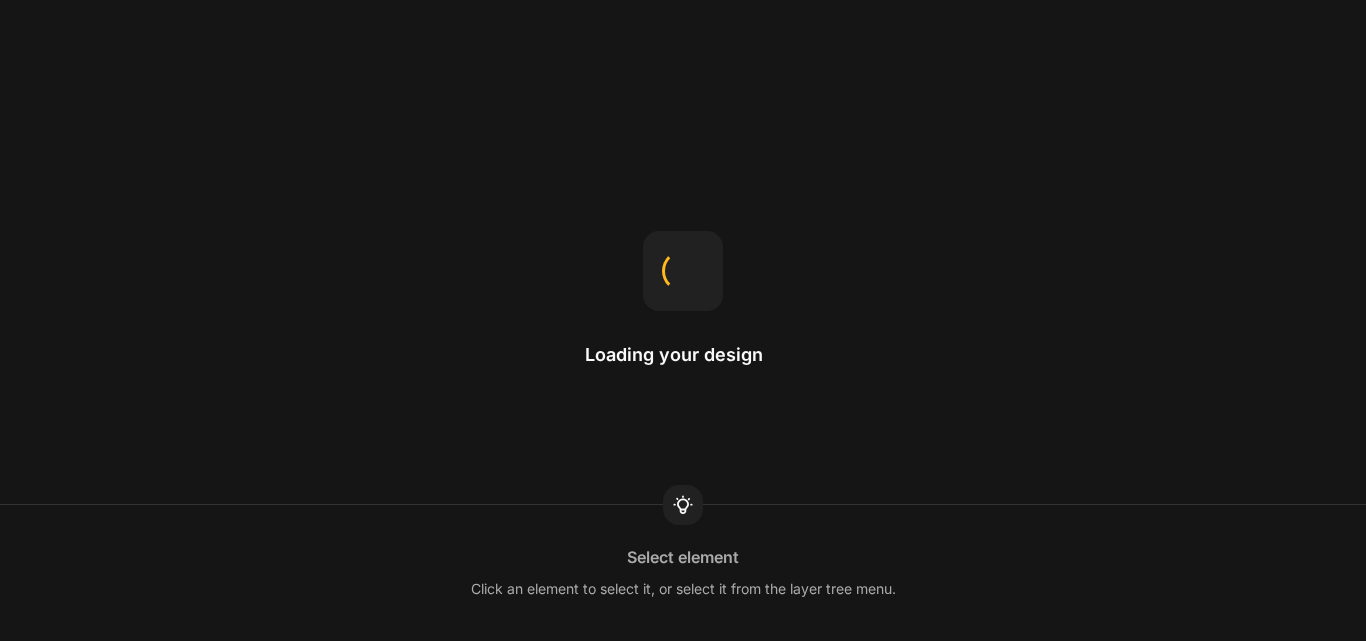 scroll, scrollTop: 0, scrollLeft: 0, axis: both 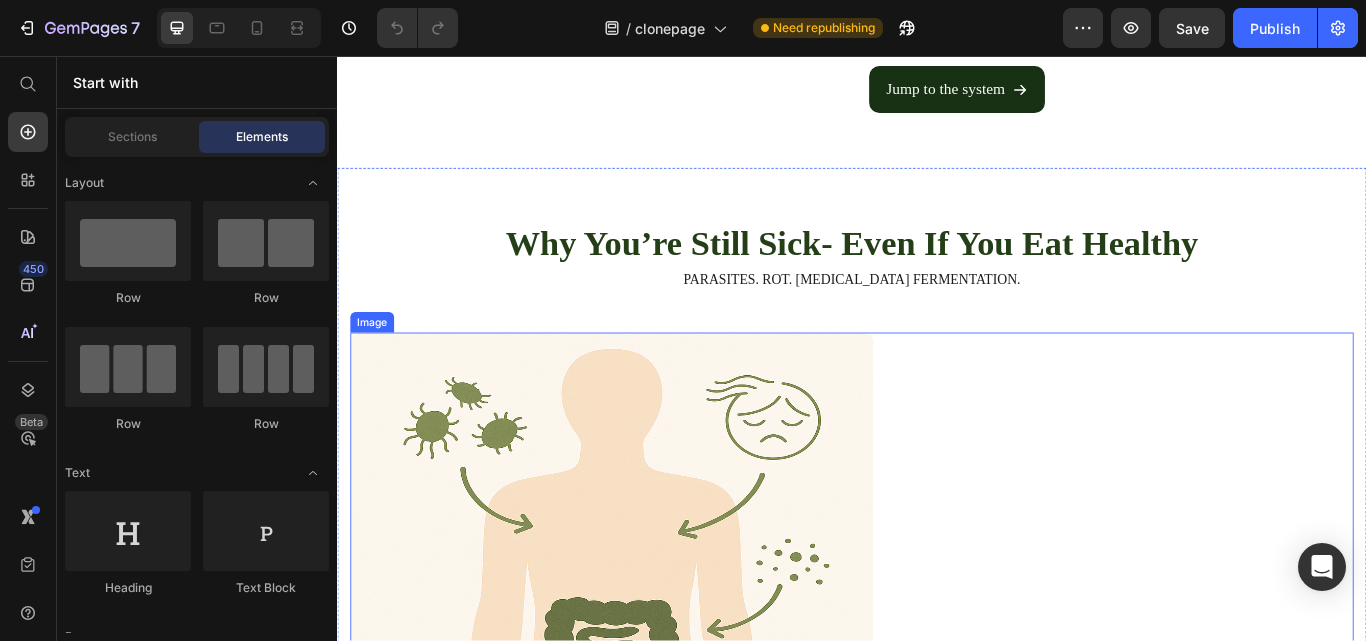 click at bounding box center [937, 629] 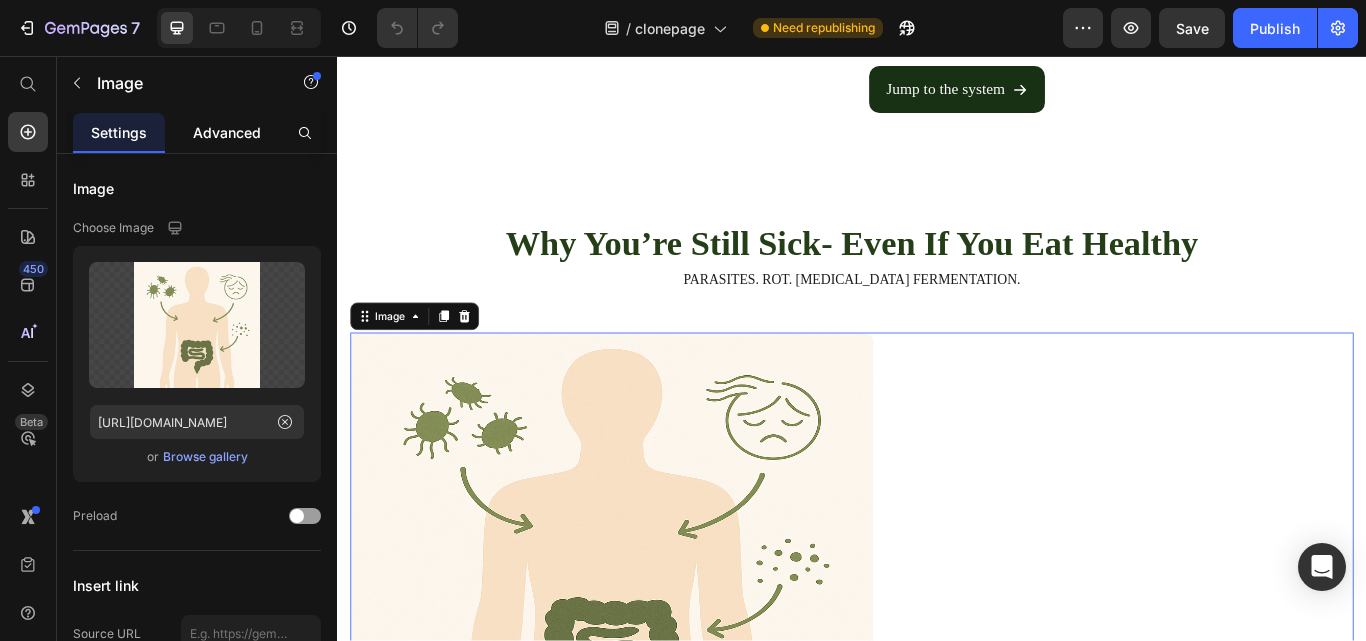 click on "Advanced" at bounding box center (227, 132) 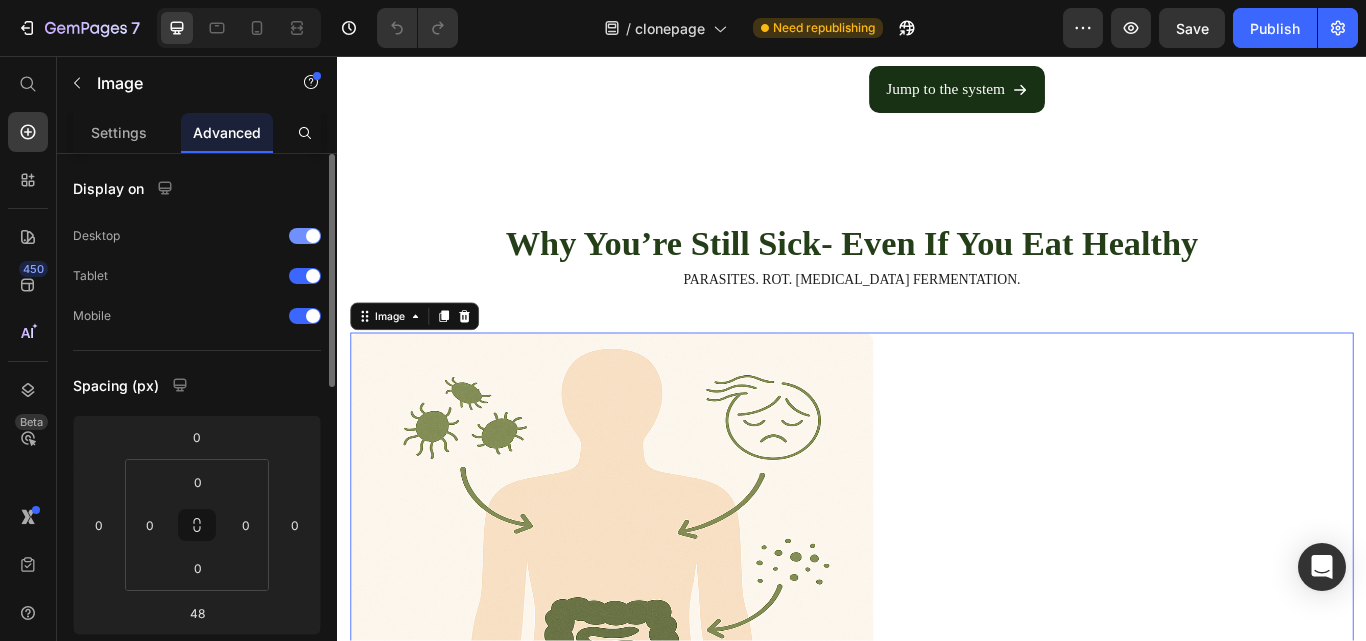 click at bounding box center (305, 236) 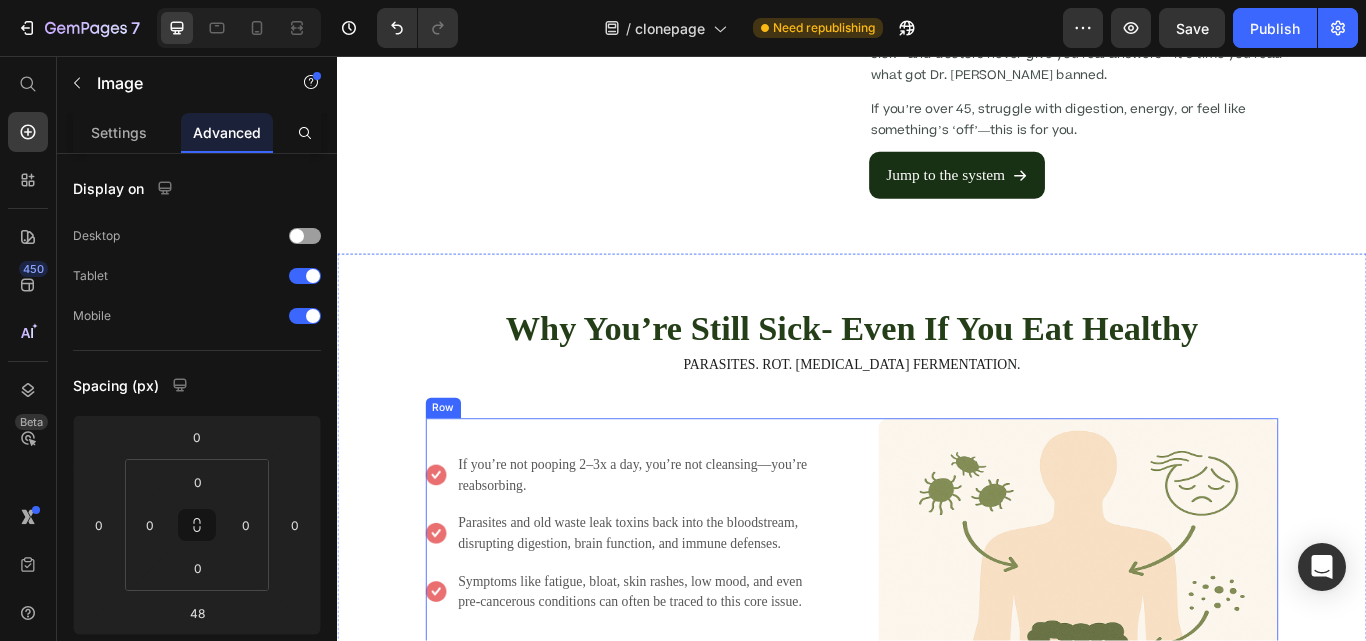 scroll, scrollTop: 800, scrollLeft: 0, axis: vertical 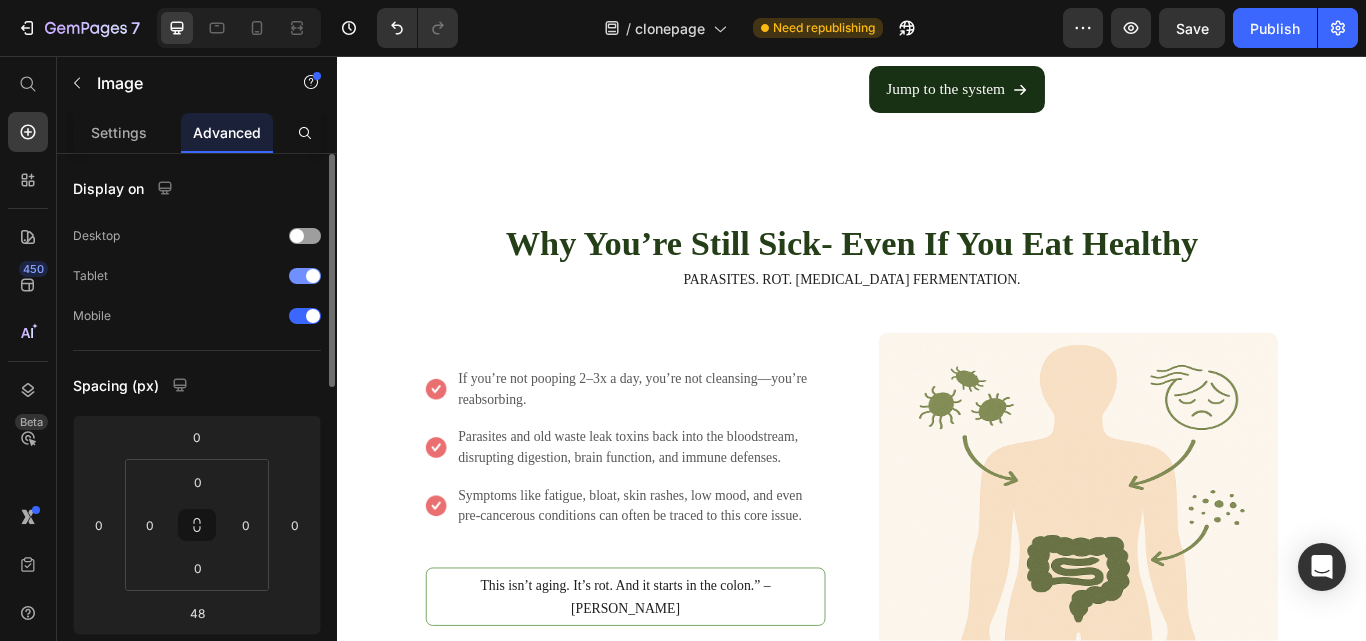 click at bounding box center [313, 276] 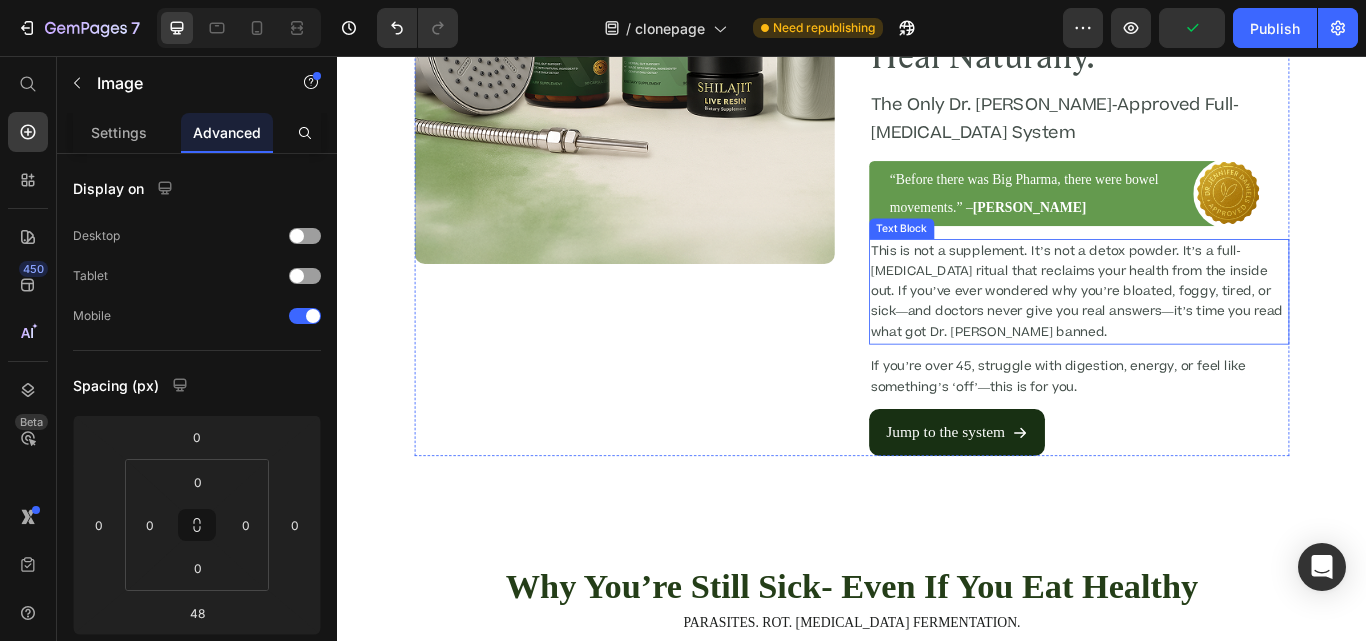 scroll, scrollTop: 0, scrollLeft: 0, axis: both 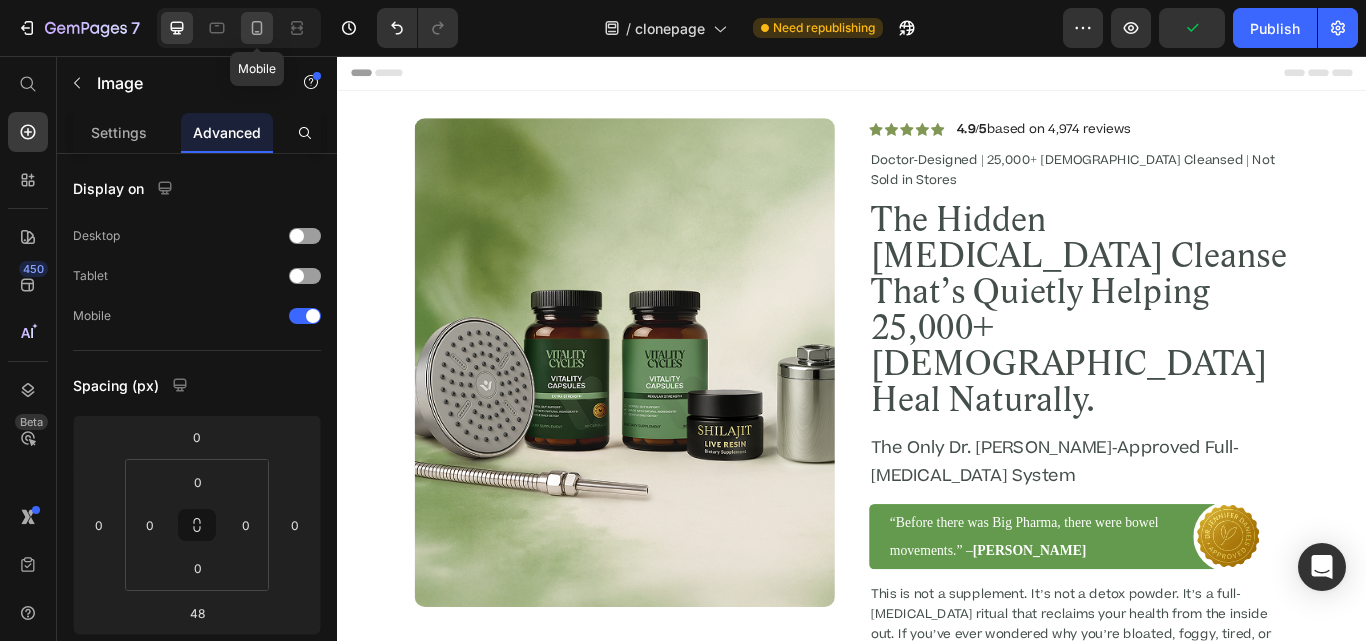 click 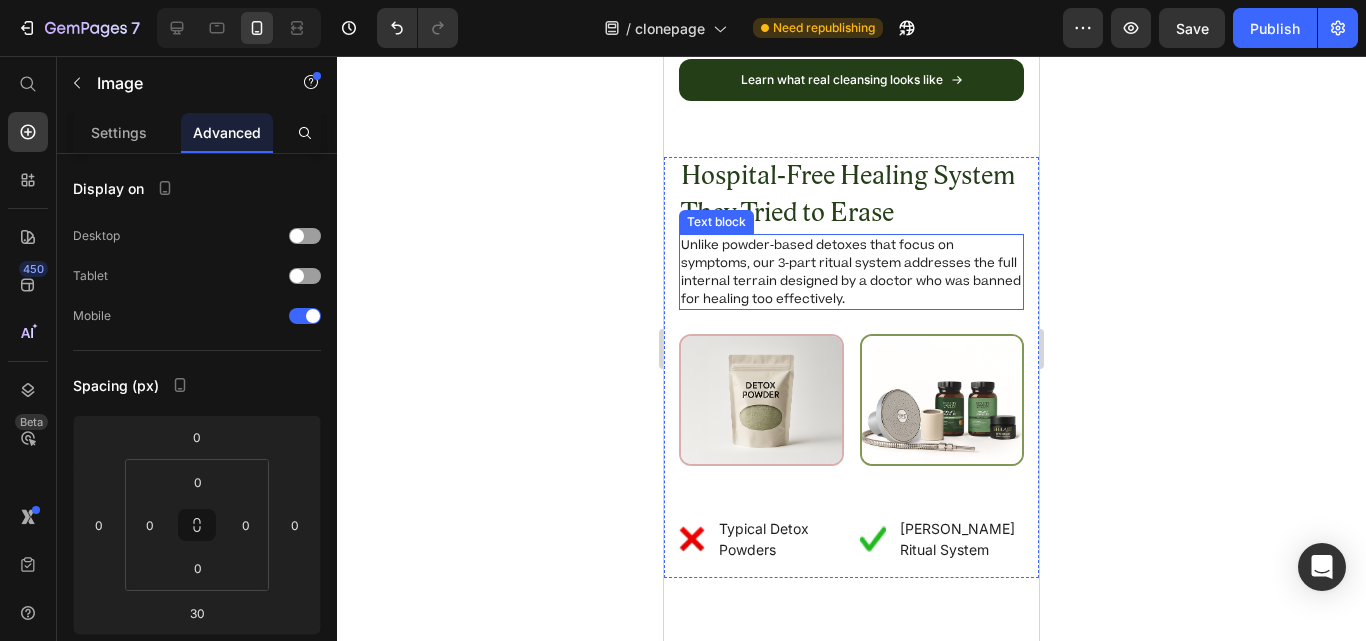 scroll, scrollTop: 1536, scrollLeft: 0, axis: vertical 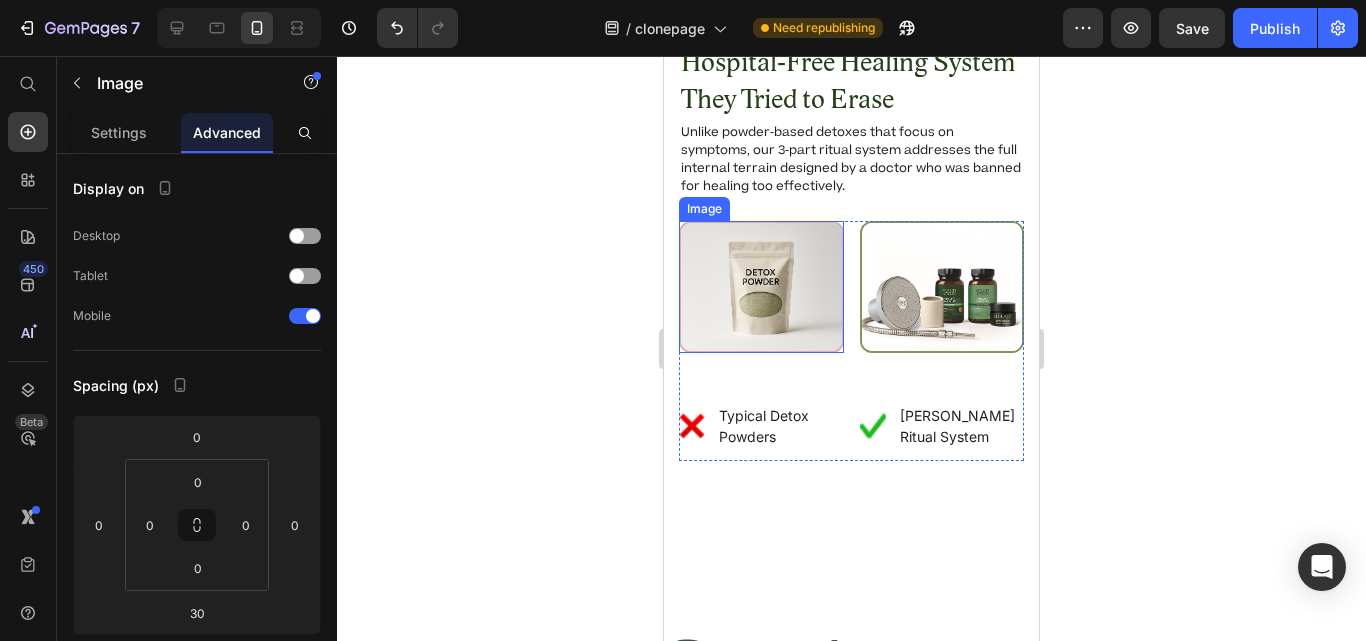 click at bounding box center [761, 287] 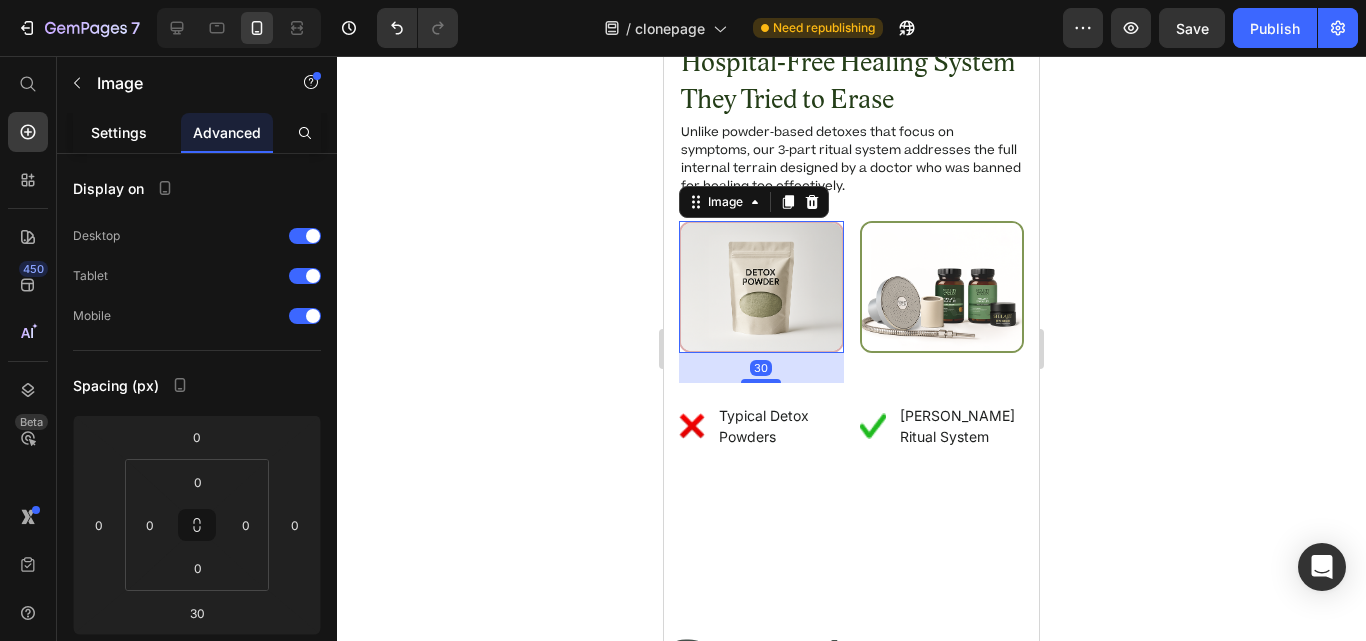 click on "Settings" at bounding box center [119, 132] 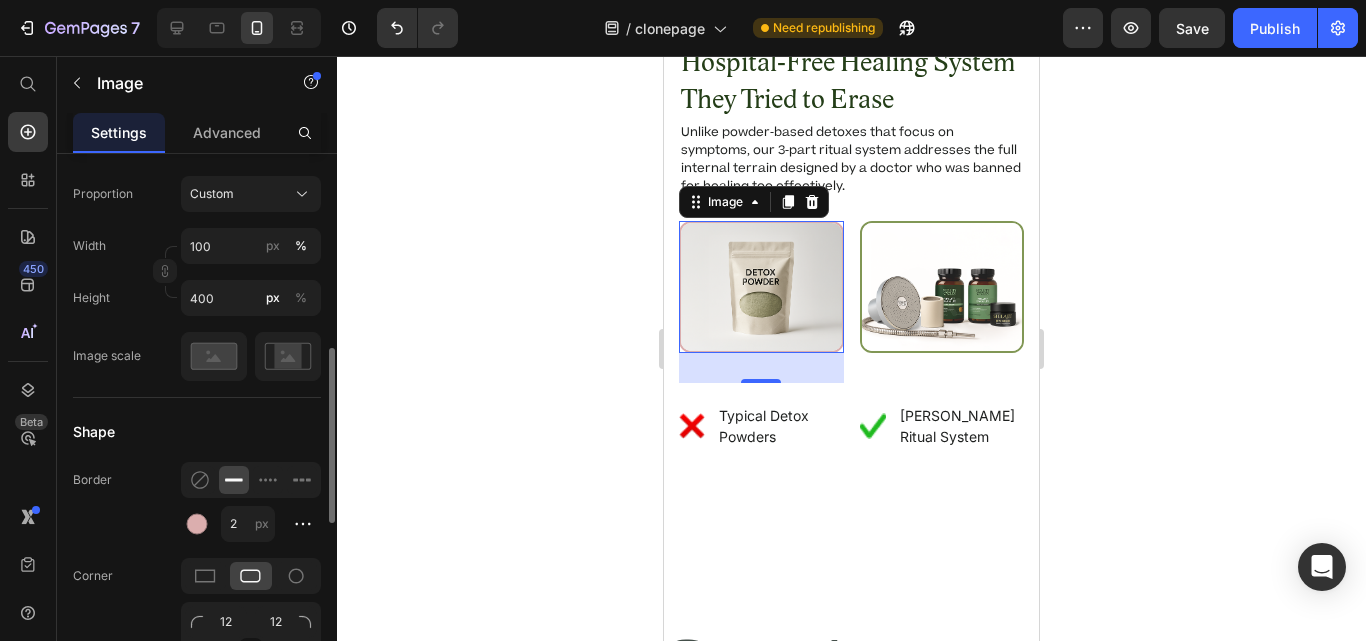 scroll, scrollTop: 500, scrollLeft: 0, axis: vertical 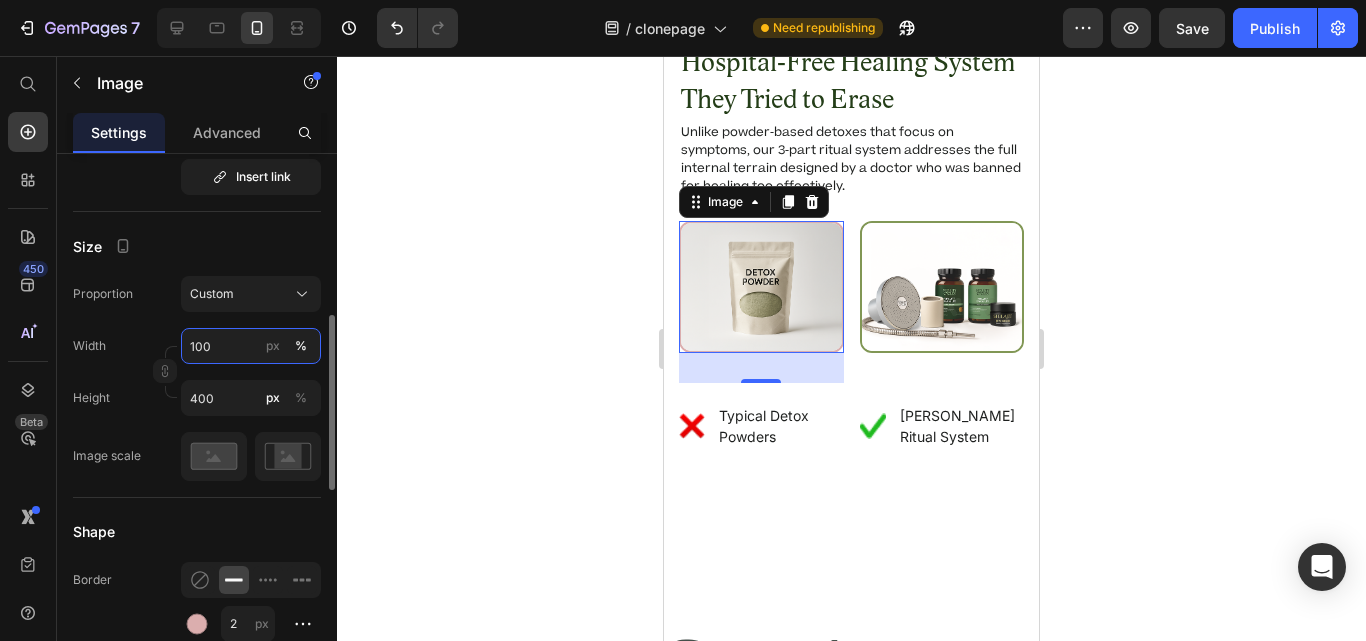 click on "100" at bounding box center (251, 346) 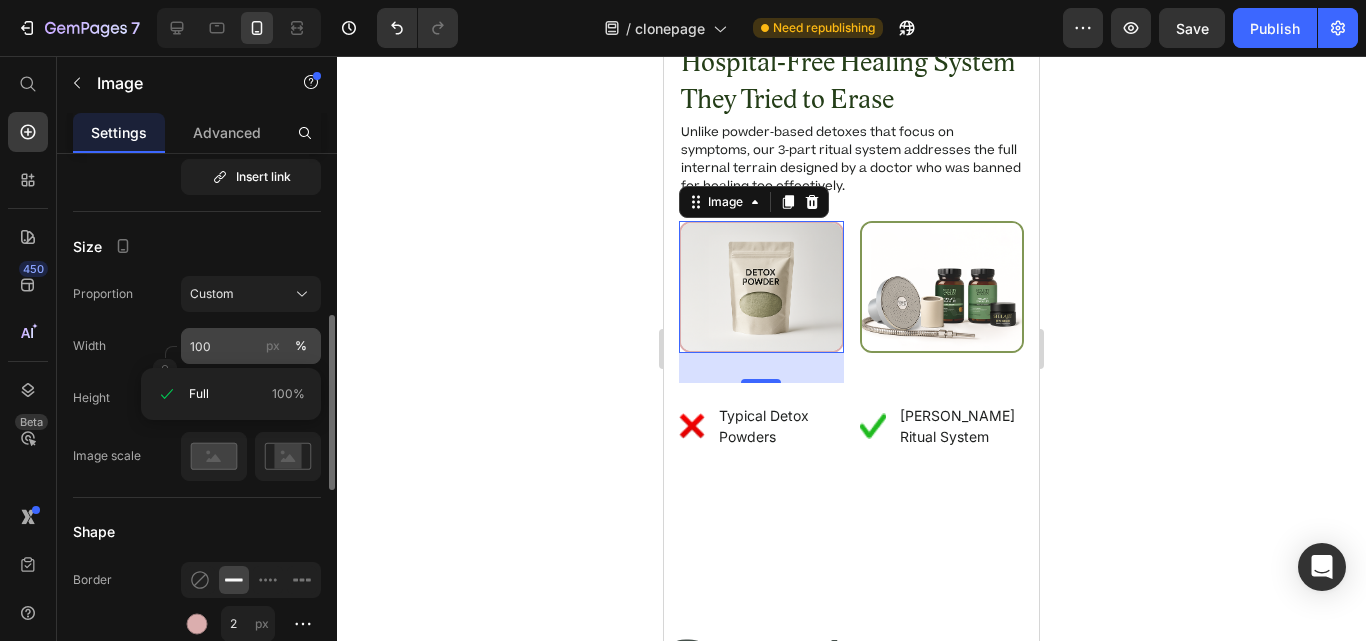 click on "px" at bounding box center [273, 346] 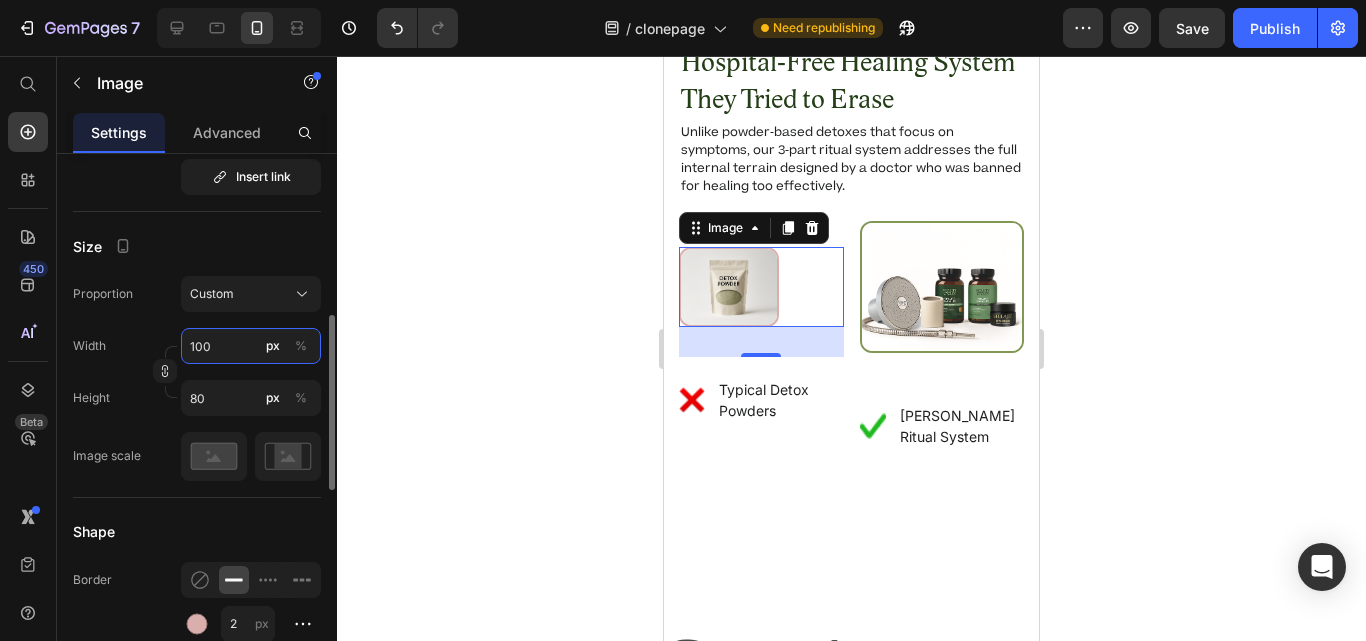 click on "100" at bounding box center (251, 346) 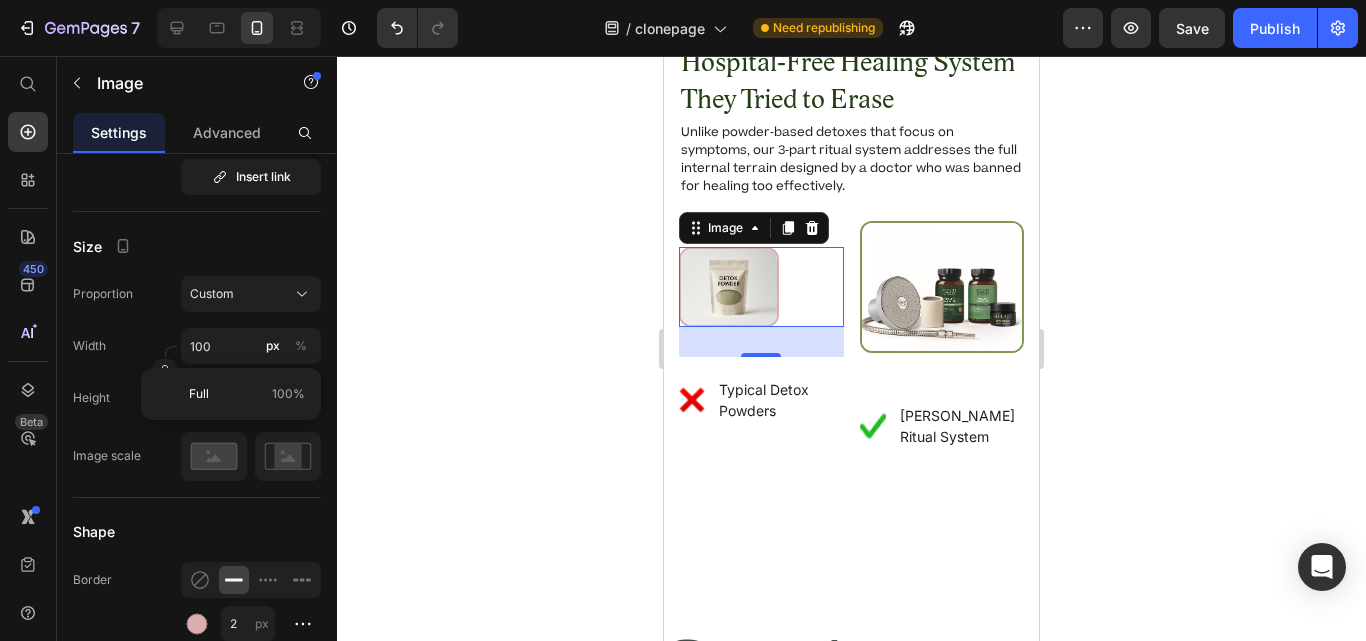 click on "Full 100%" 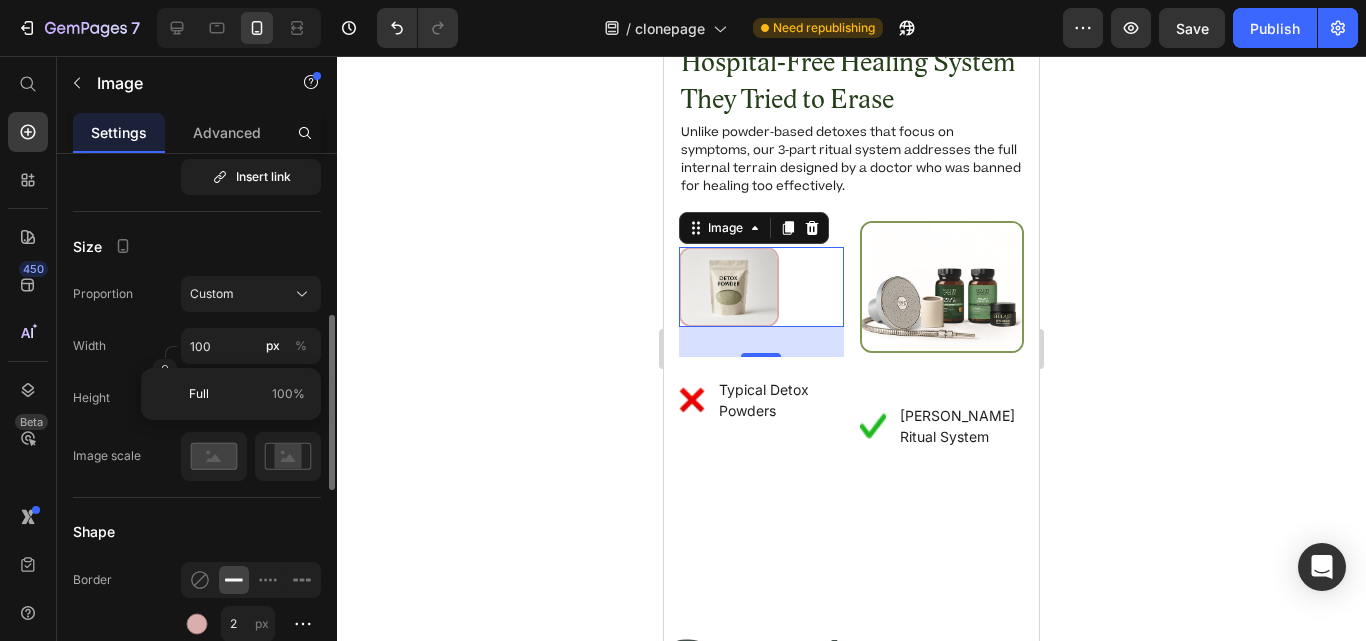 click on "Size Proportion Custom Width 100 px % Height 80 px % Image scale" 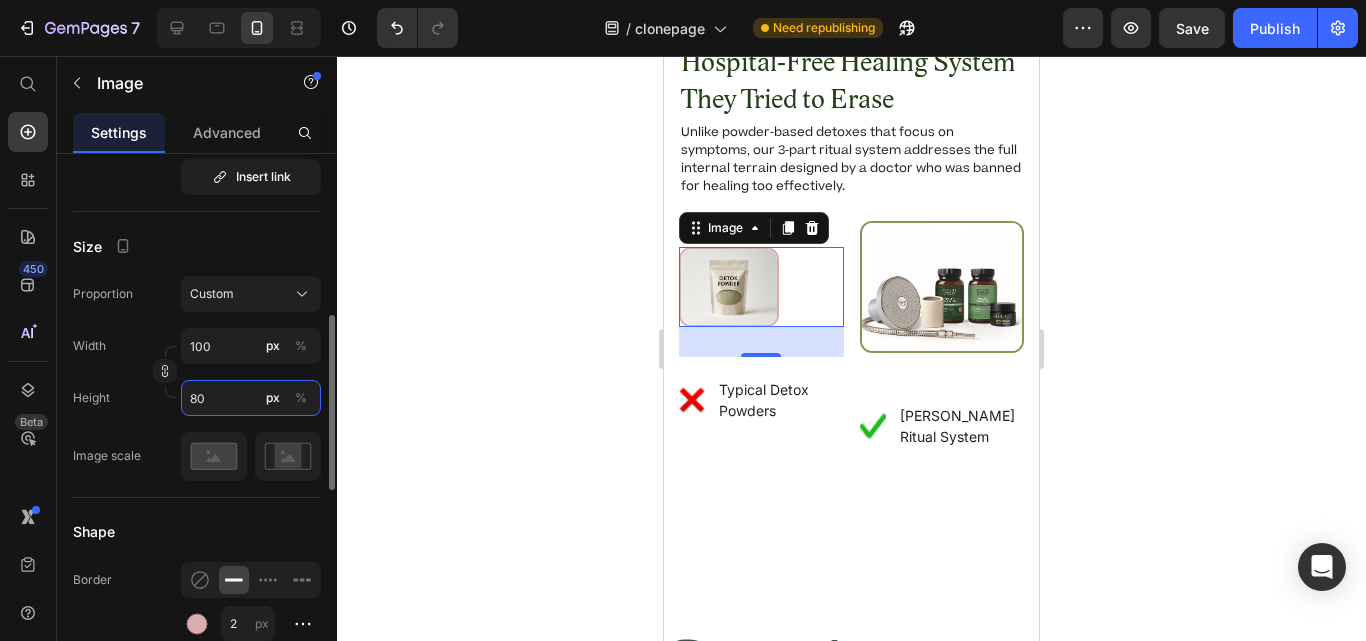 click on "80" at bounding box center (251, 398) 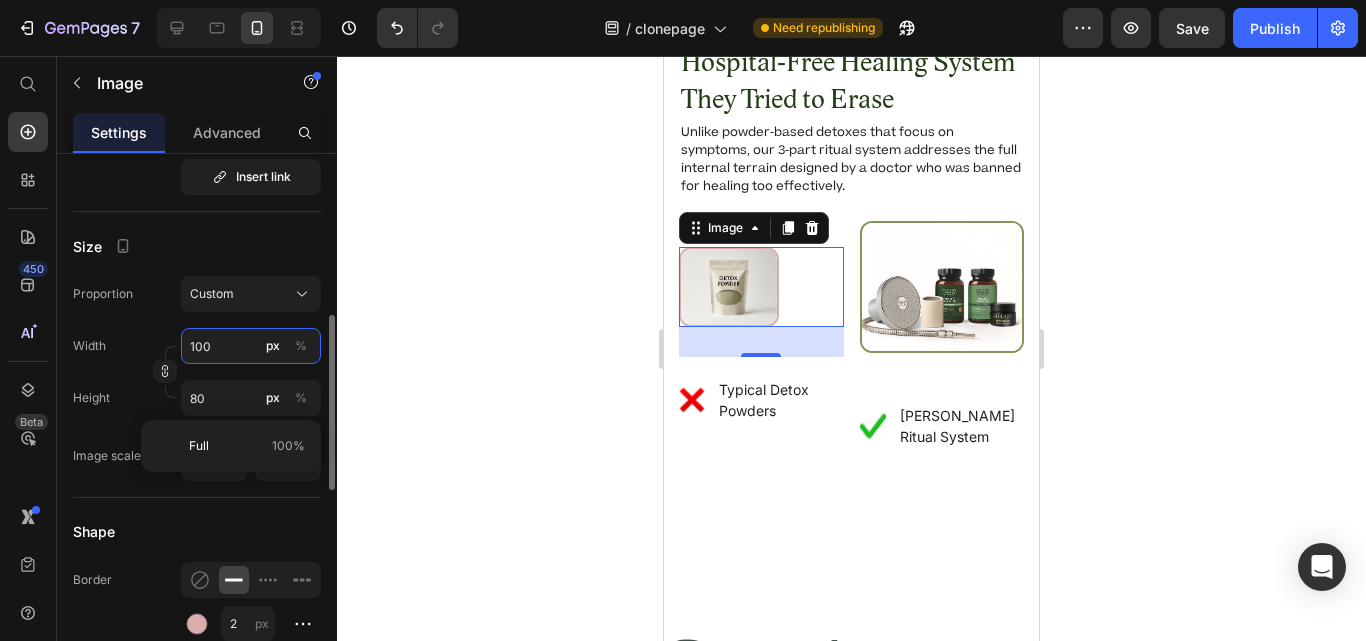 click on "100" at bounding box center (251, 346) 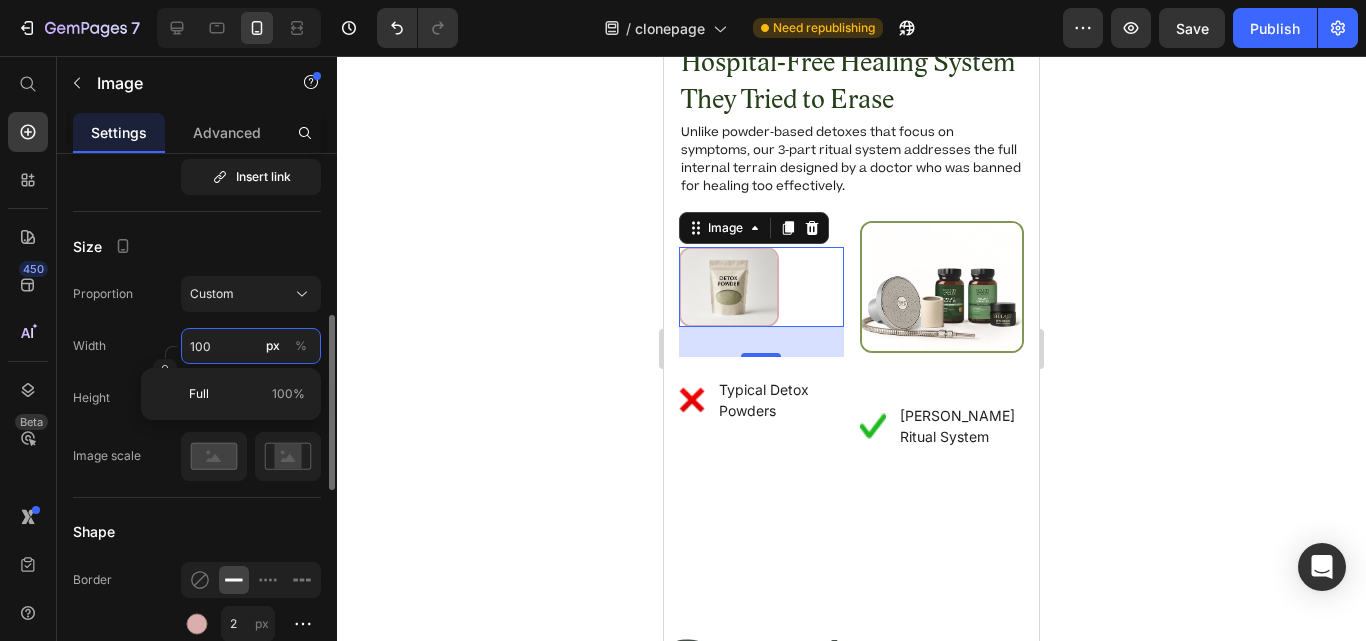 type on "1" 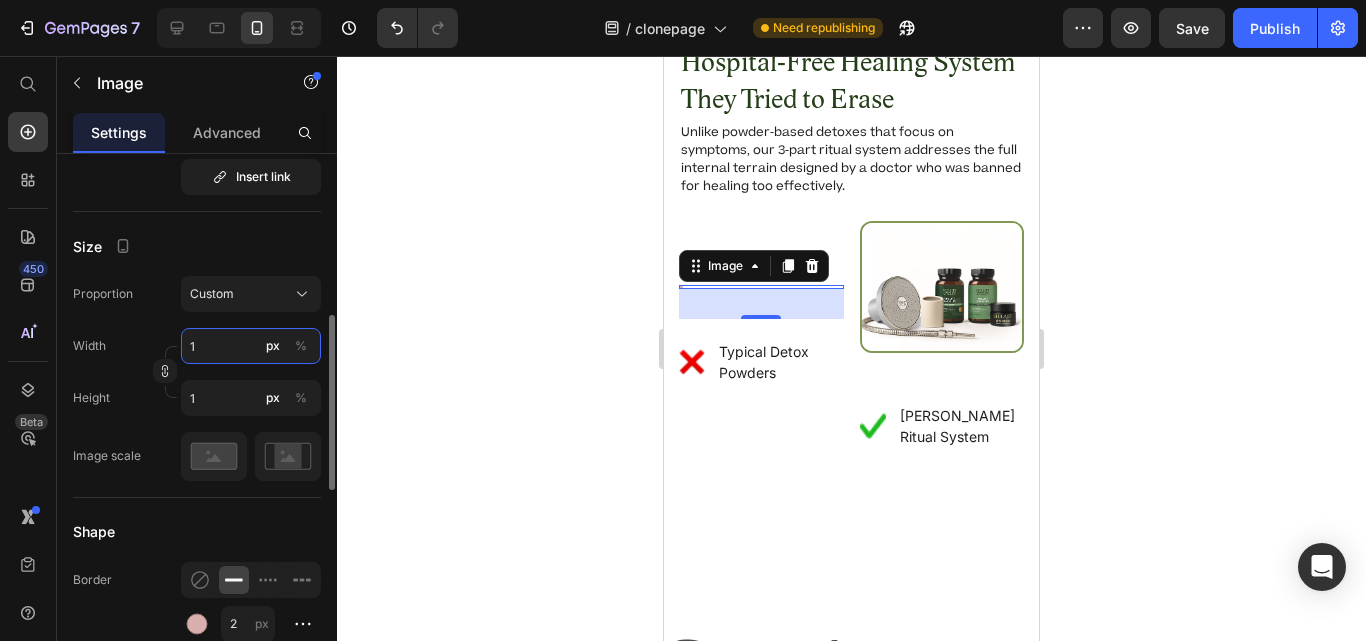 type on "16" 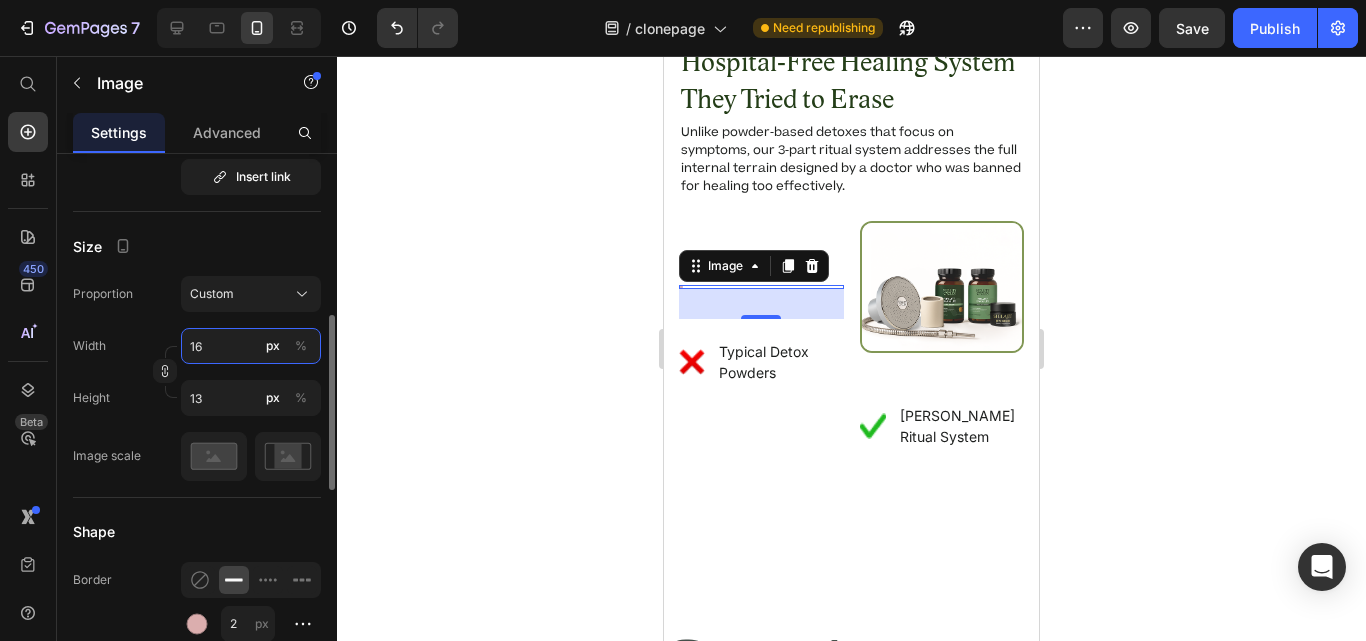 type on "163" 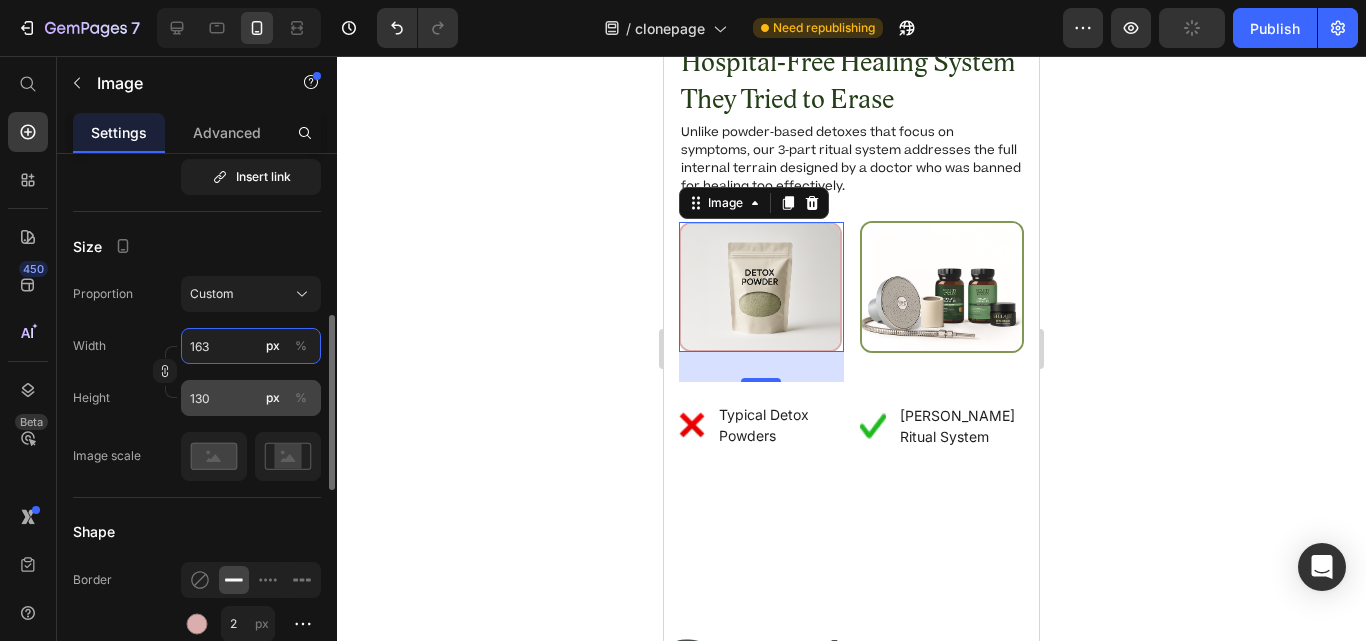type on "100" 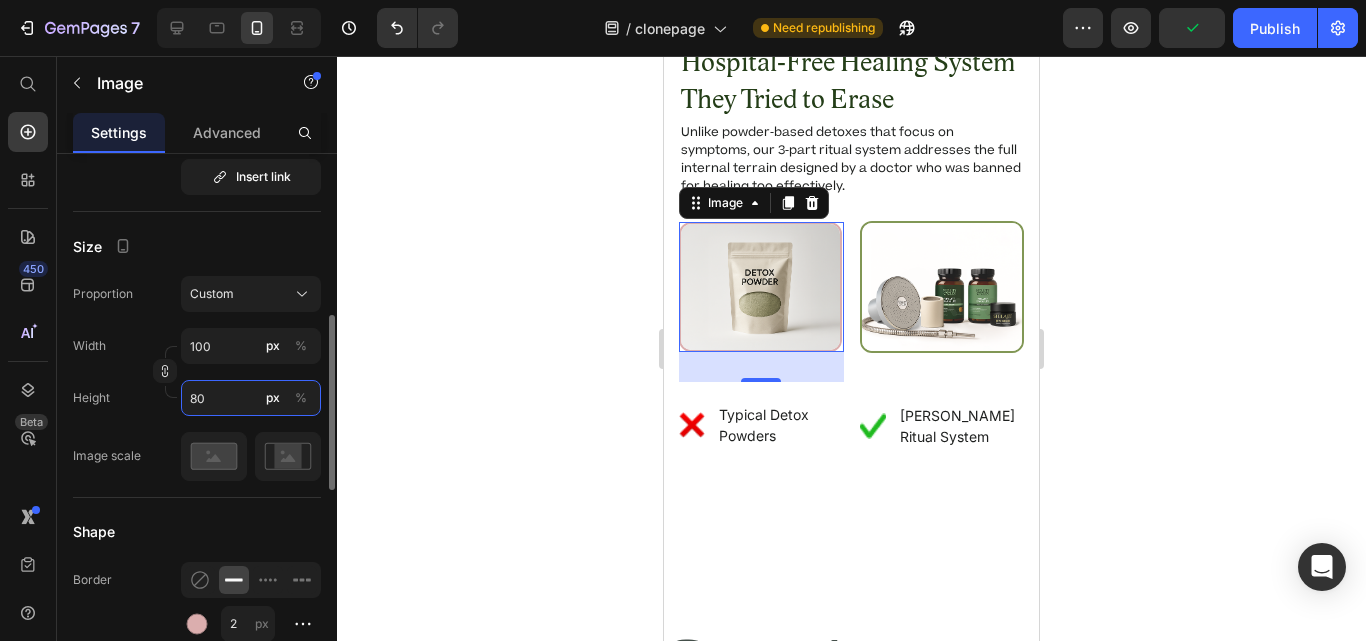 click on "80" at bounding box center [251, 398] 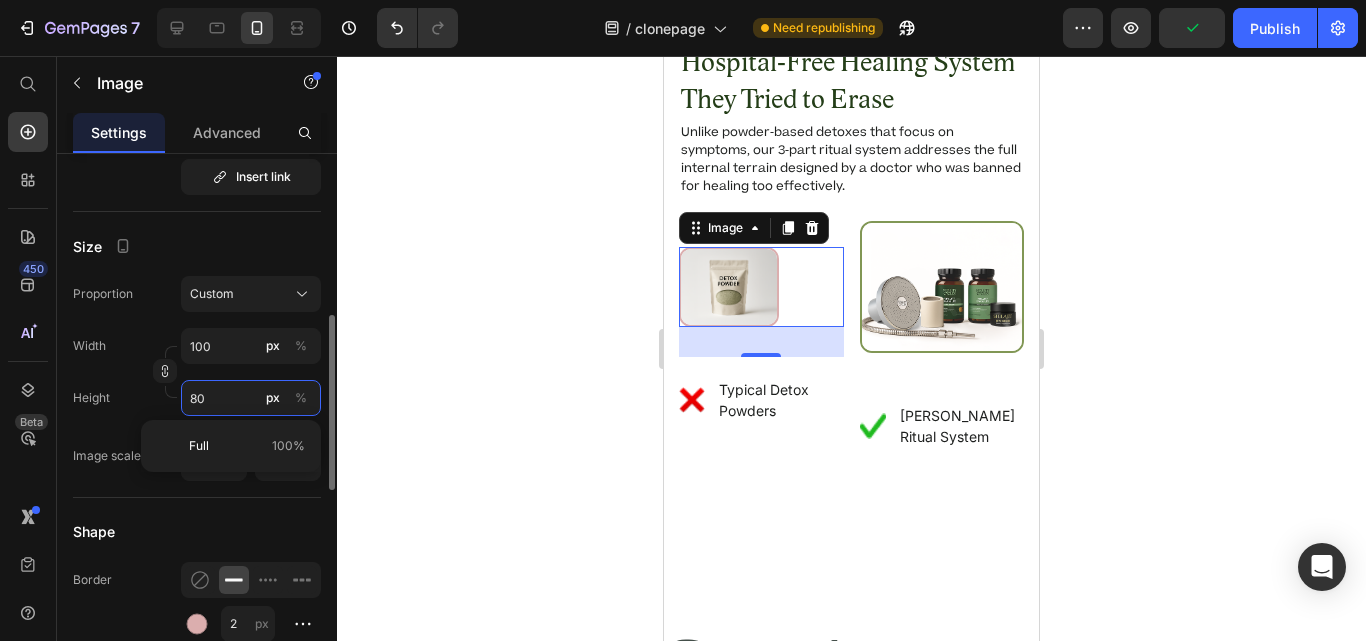 type on "4" 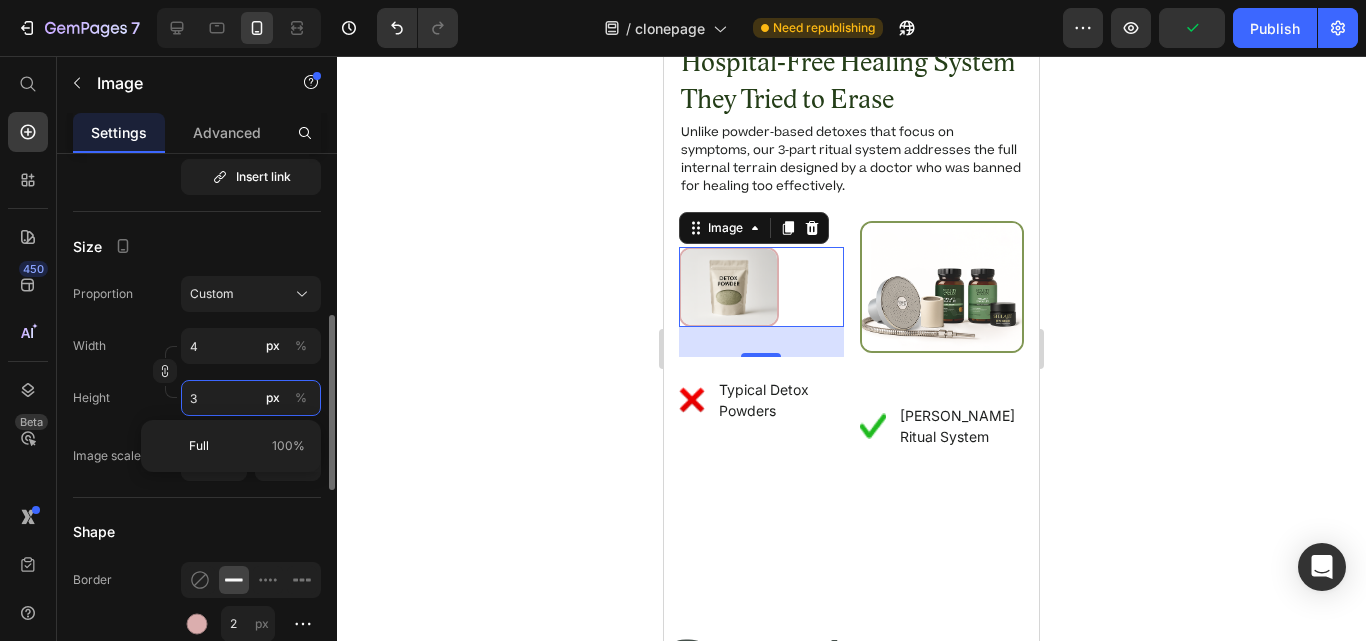 type on "38" 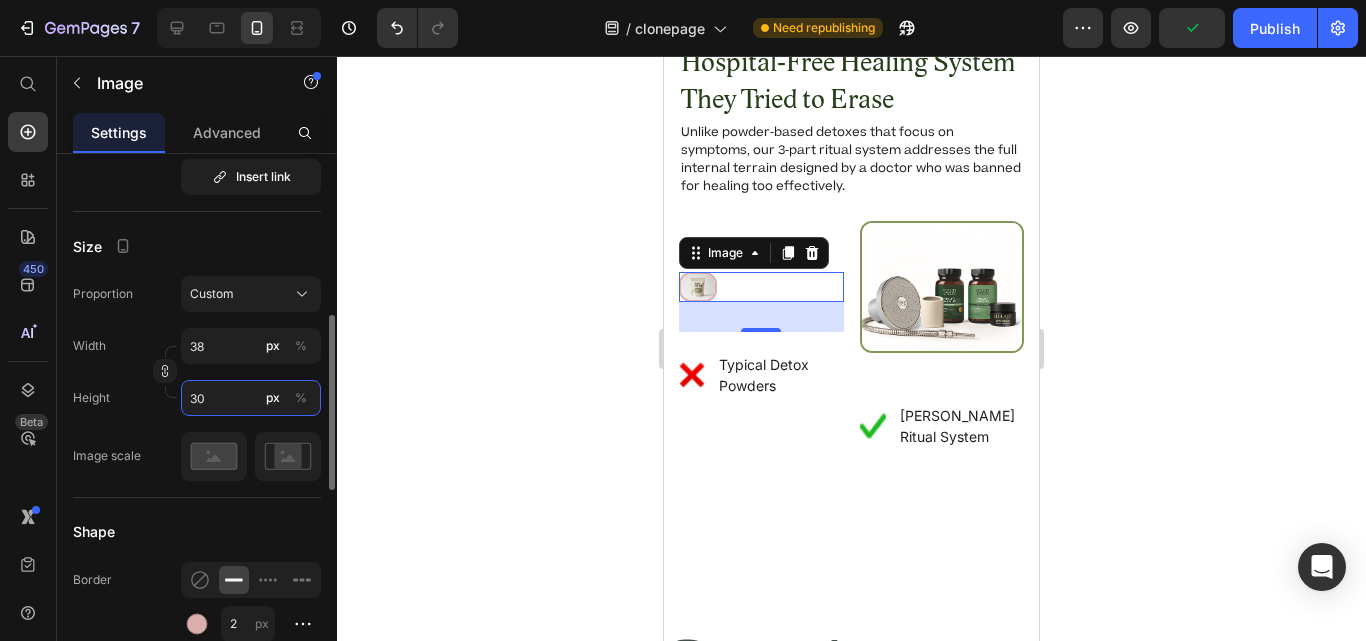 type on "375" 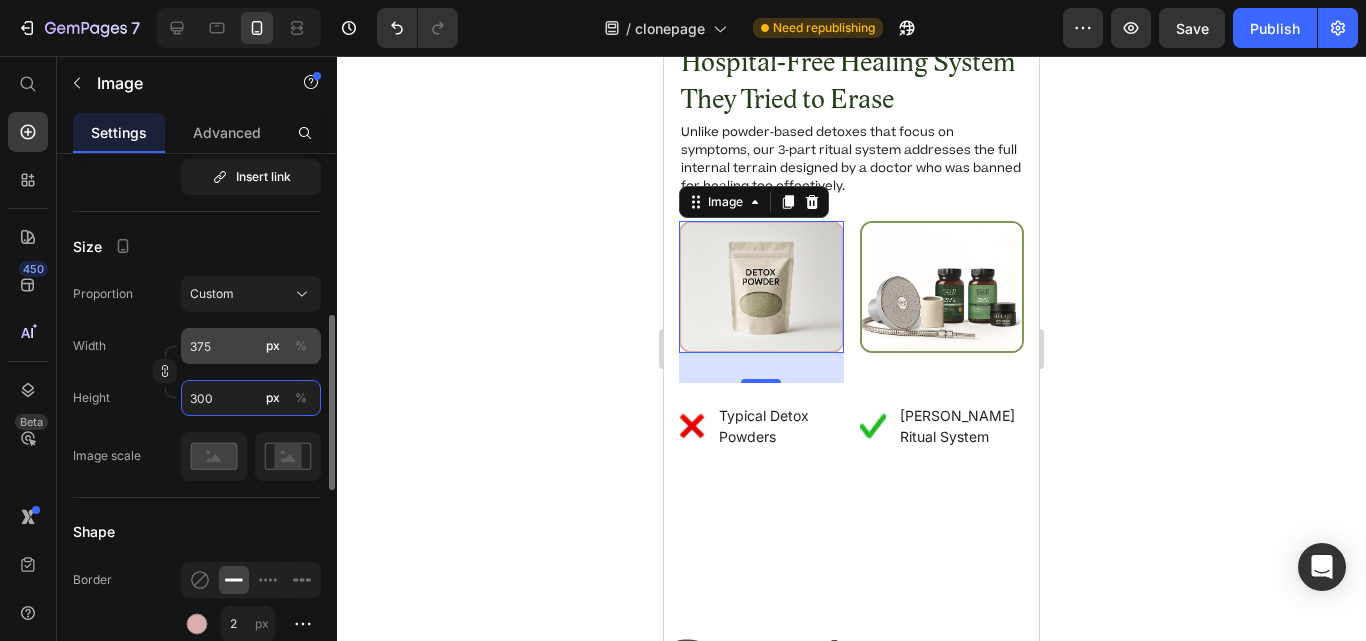 type on "300" 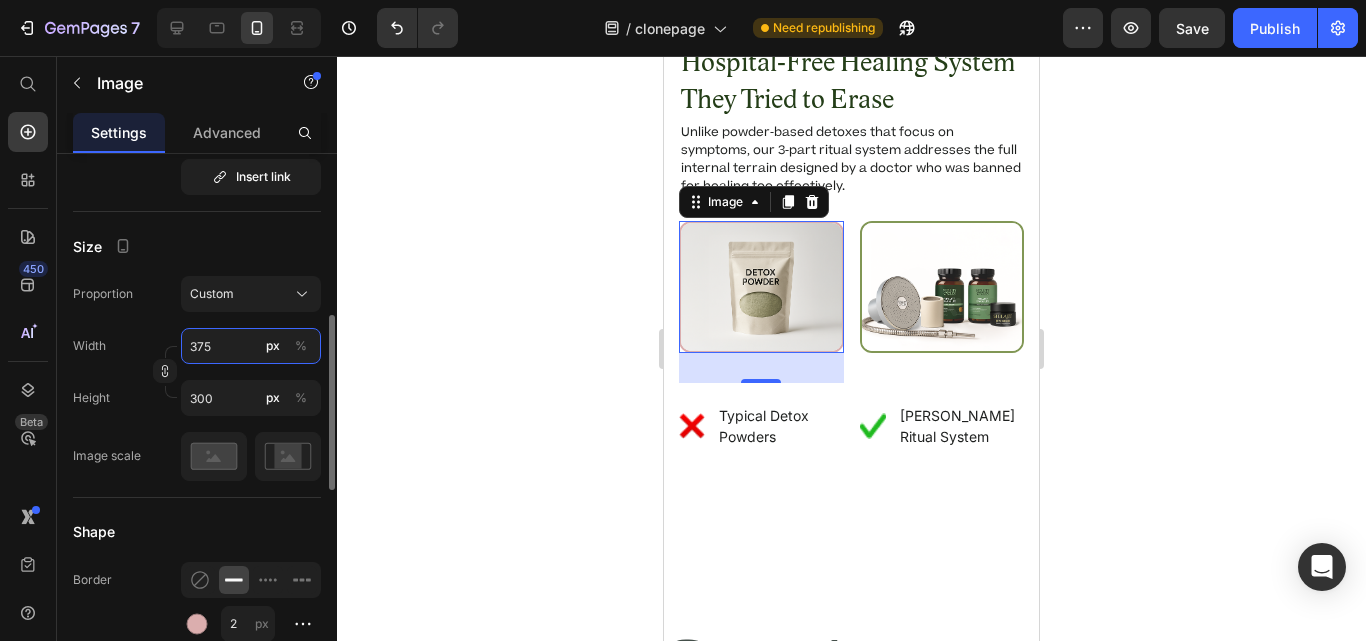 click on "375" at bounding box center [251, 346] 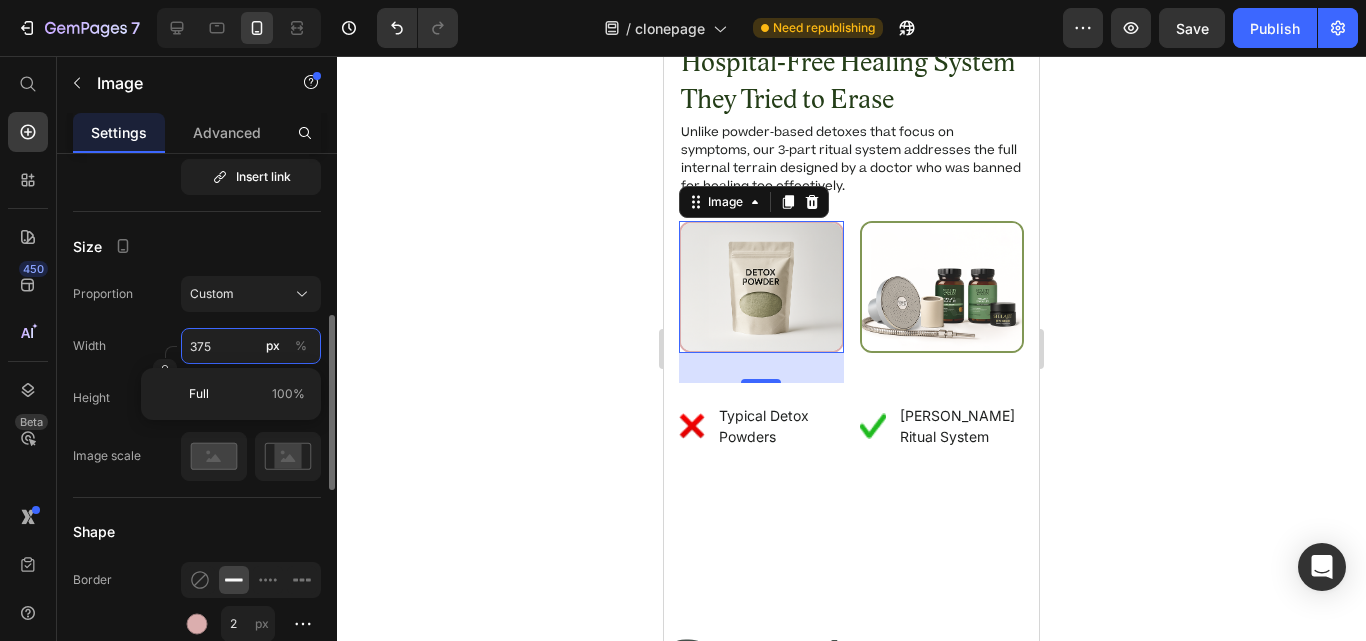 type on "1" 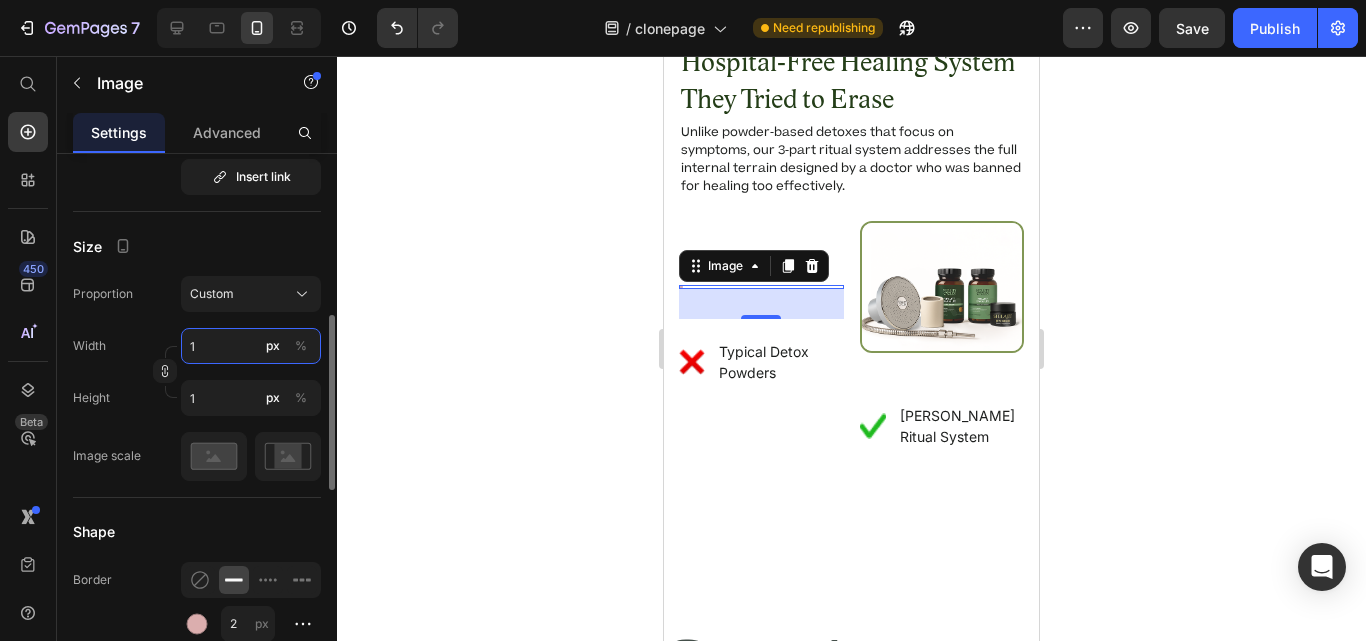type on "16" 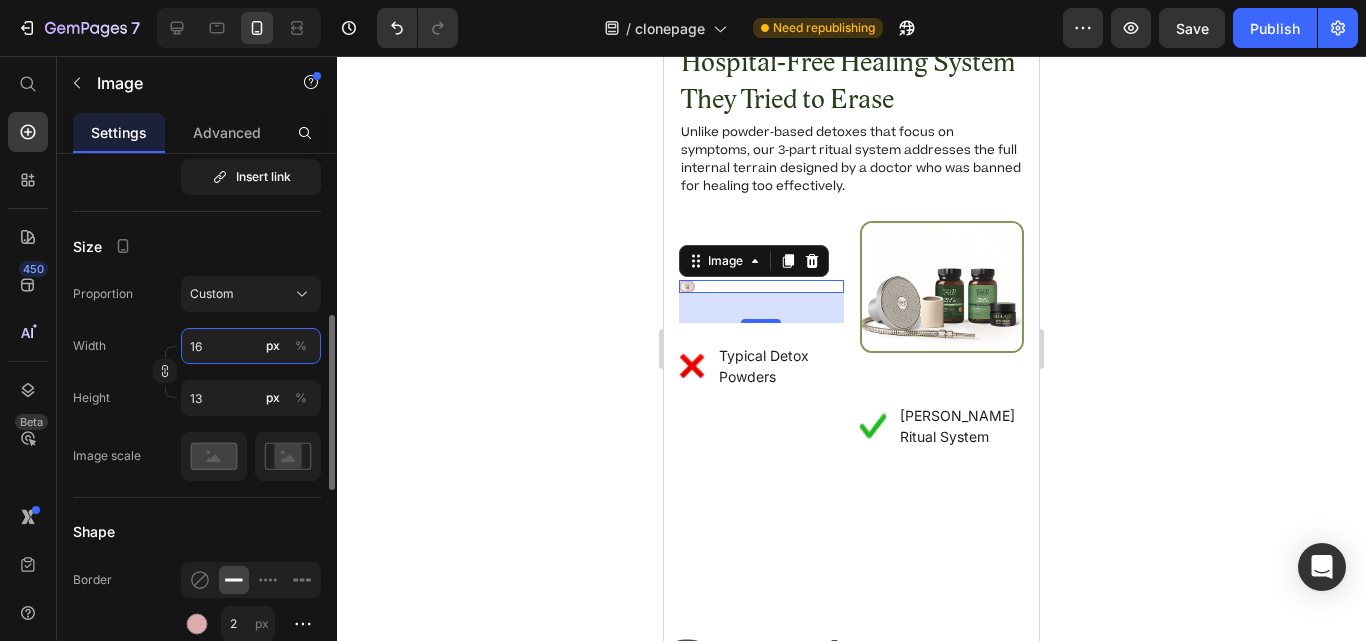 type on "163" 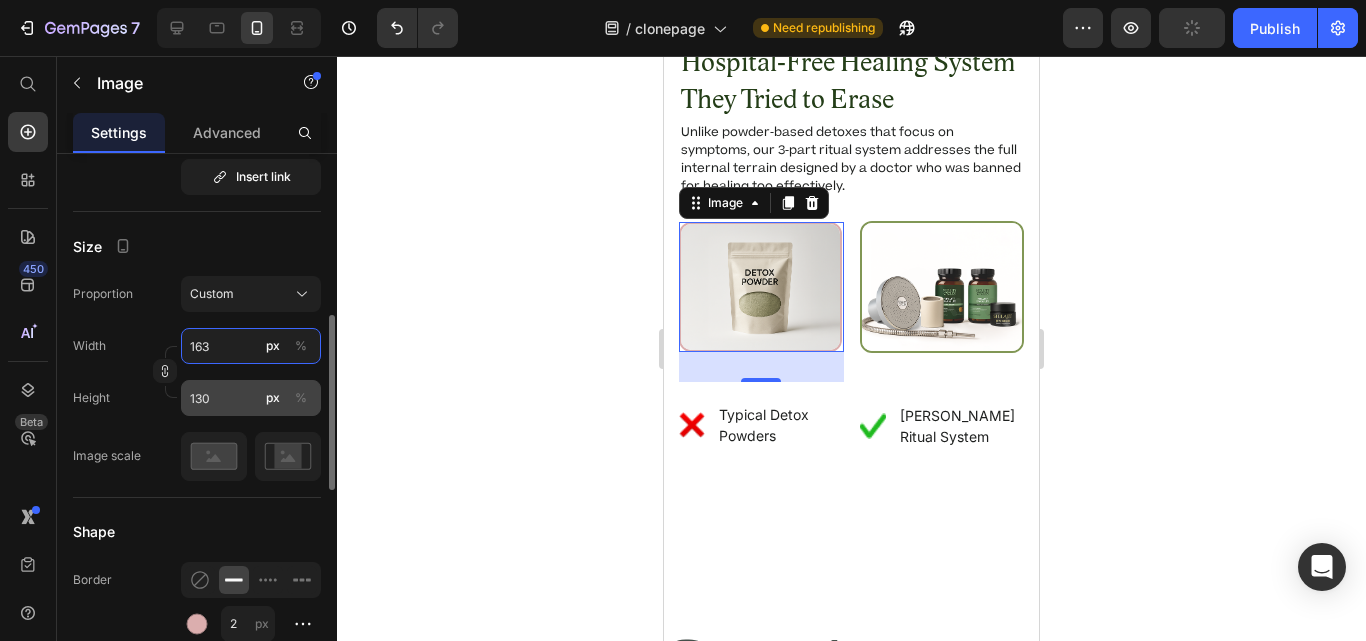 type on "375" 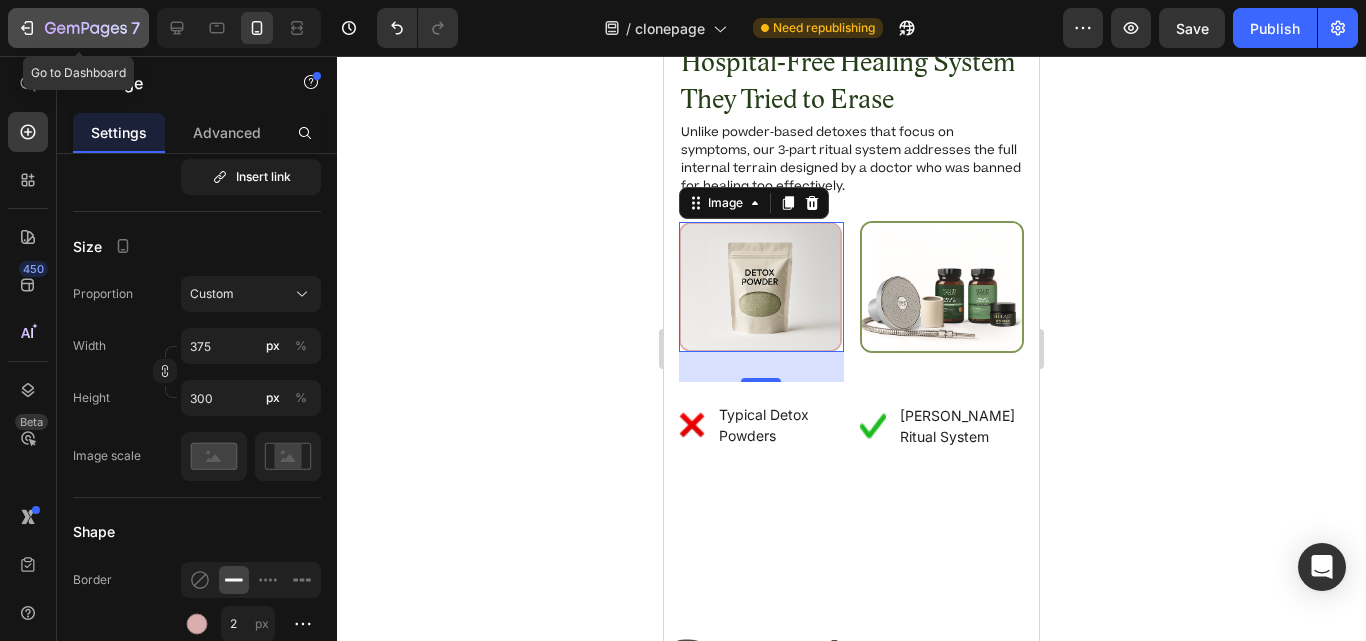 click on "7" 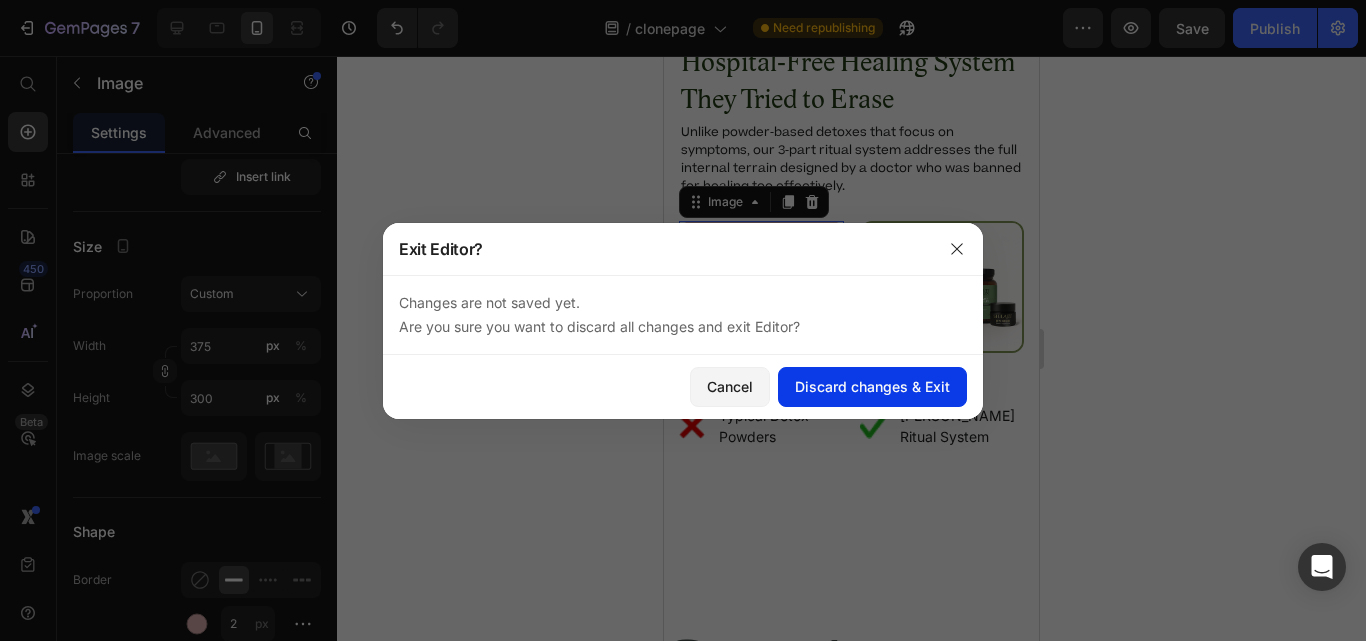 click on "Discard changes & Exit" at bounding box center [872, 386] 